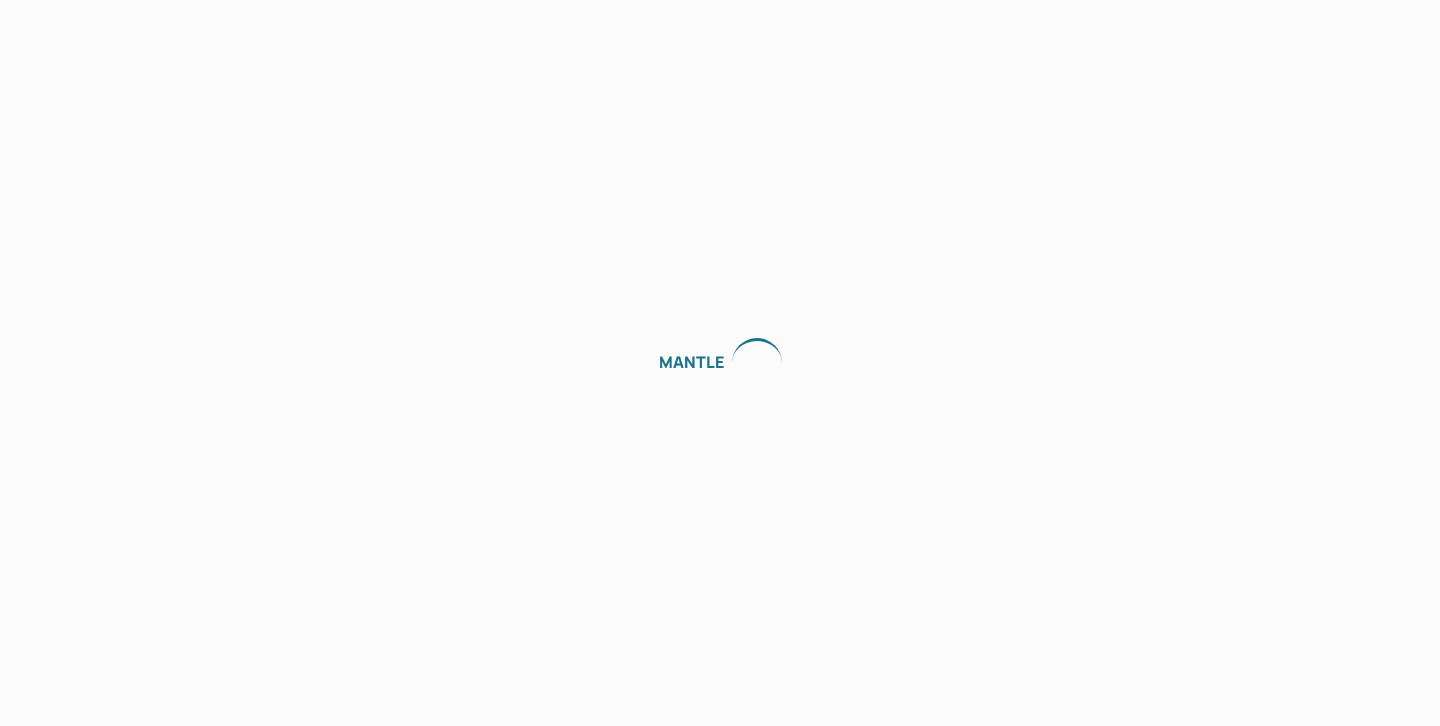 scroll, scrollTop: 0, scrollLeft: 0, axis: both 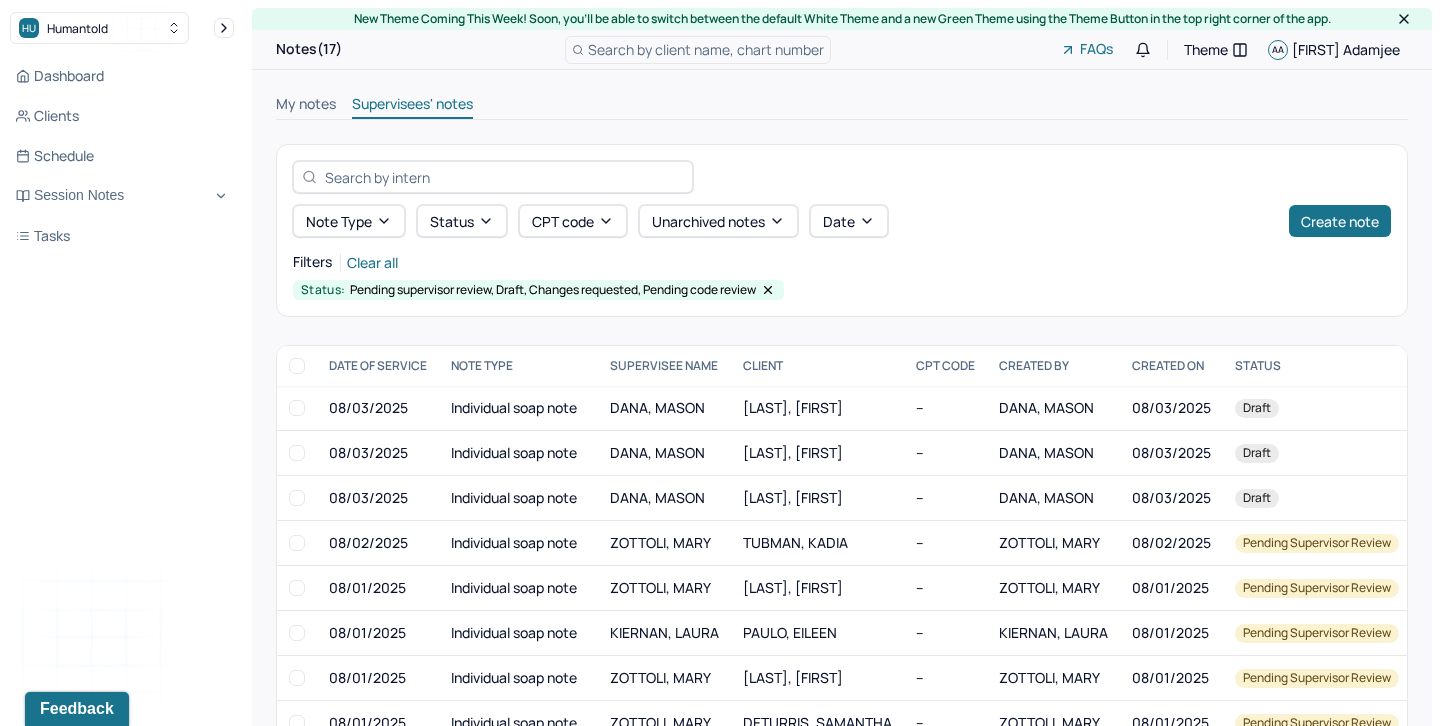 click on "My notes" at bounding box center (306, 106) 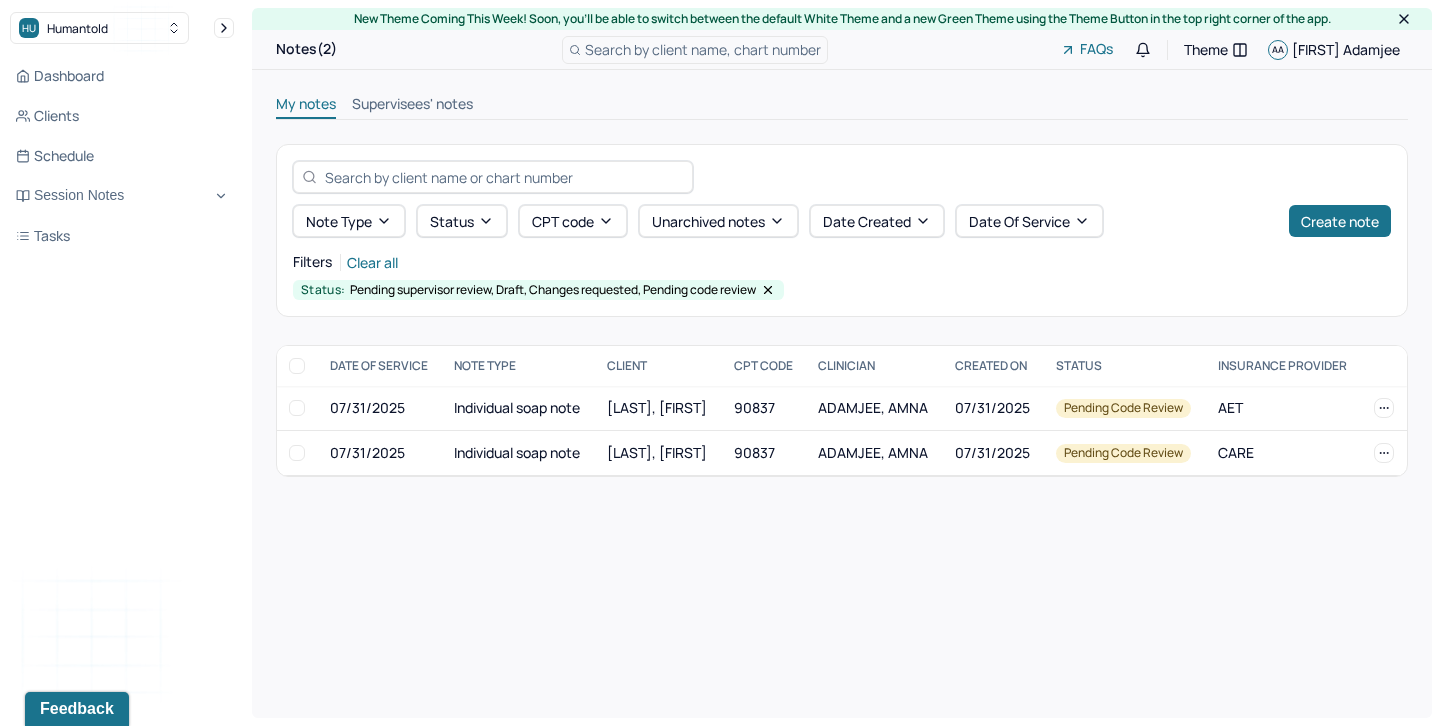 click on "Supervisees' notes" at bounding box center (412, 106) 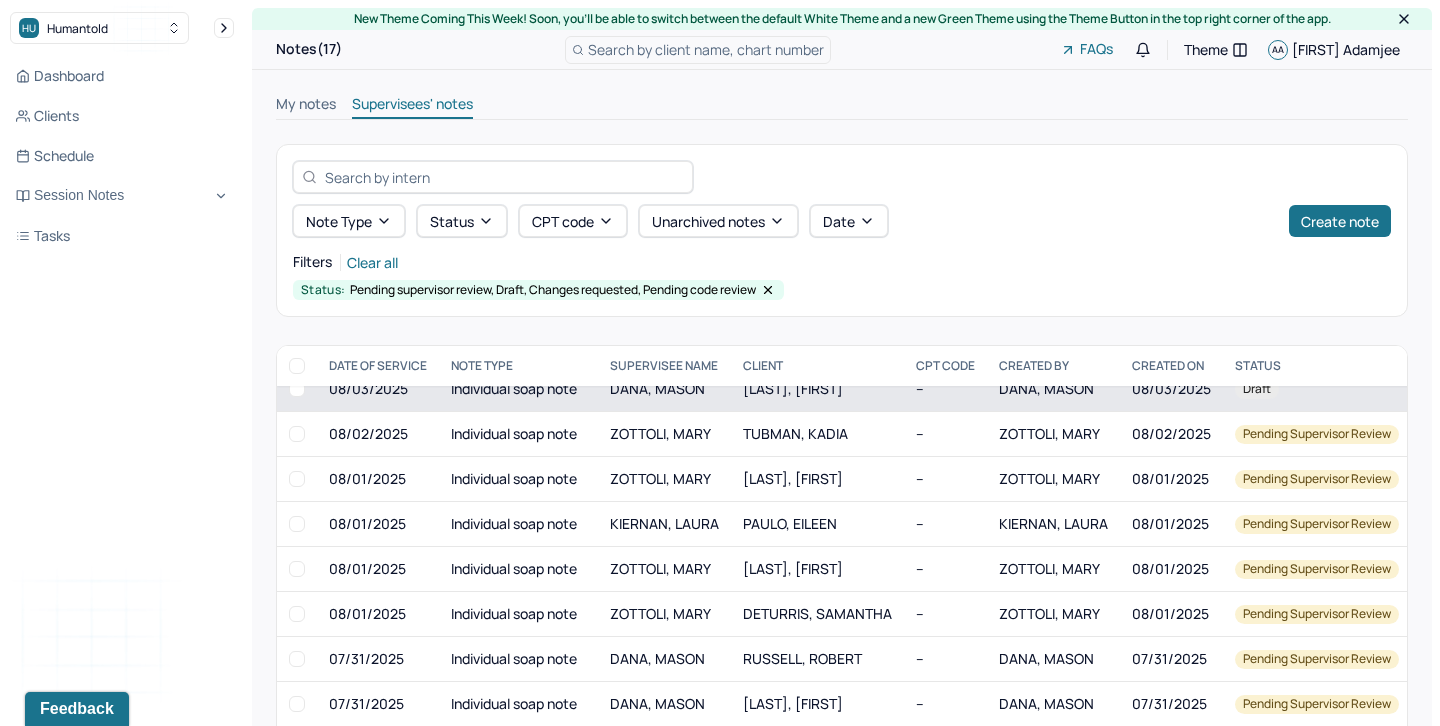 scroll, scrollTop: 89, scrollLeft: 0, axis: vertical 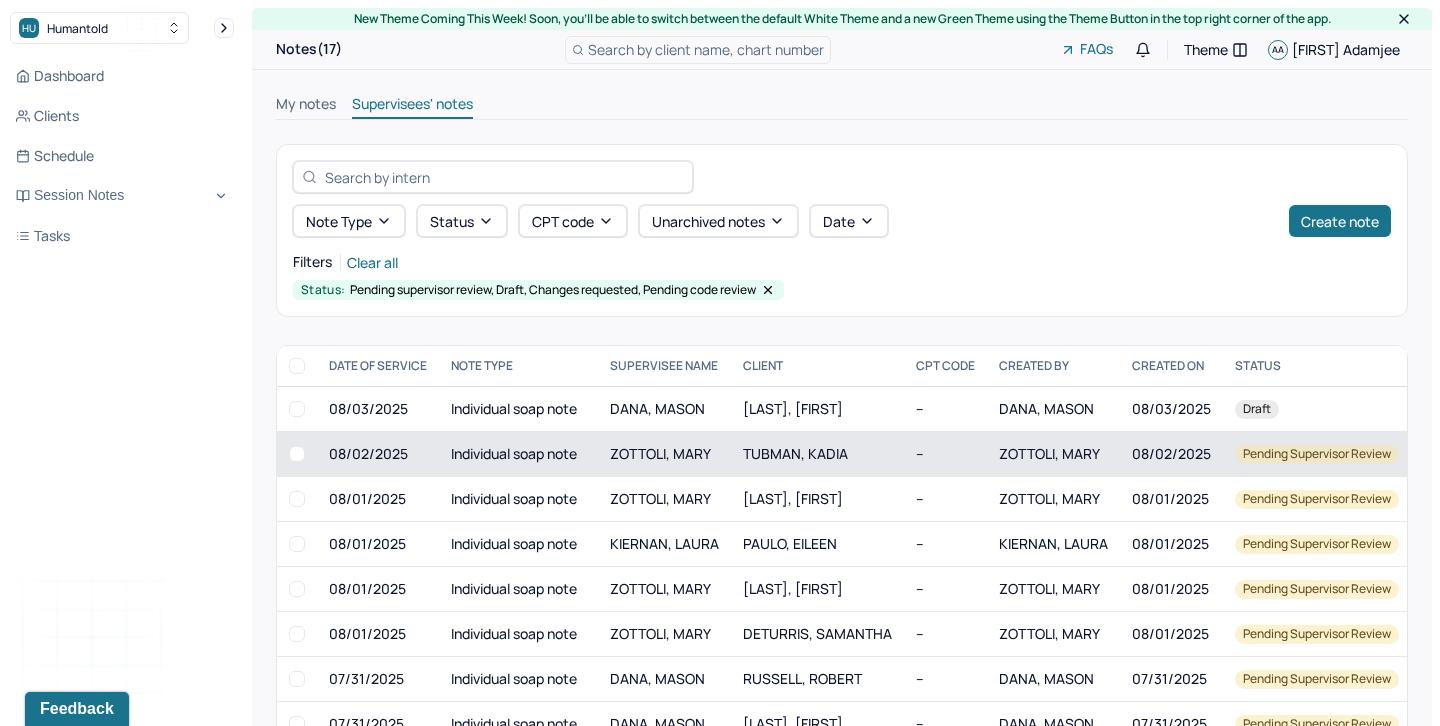 click at bounding box center (297, 454) 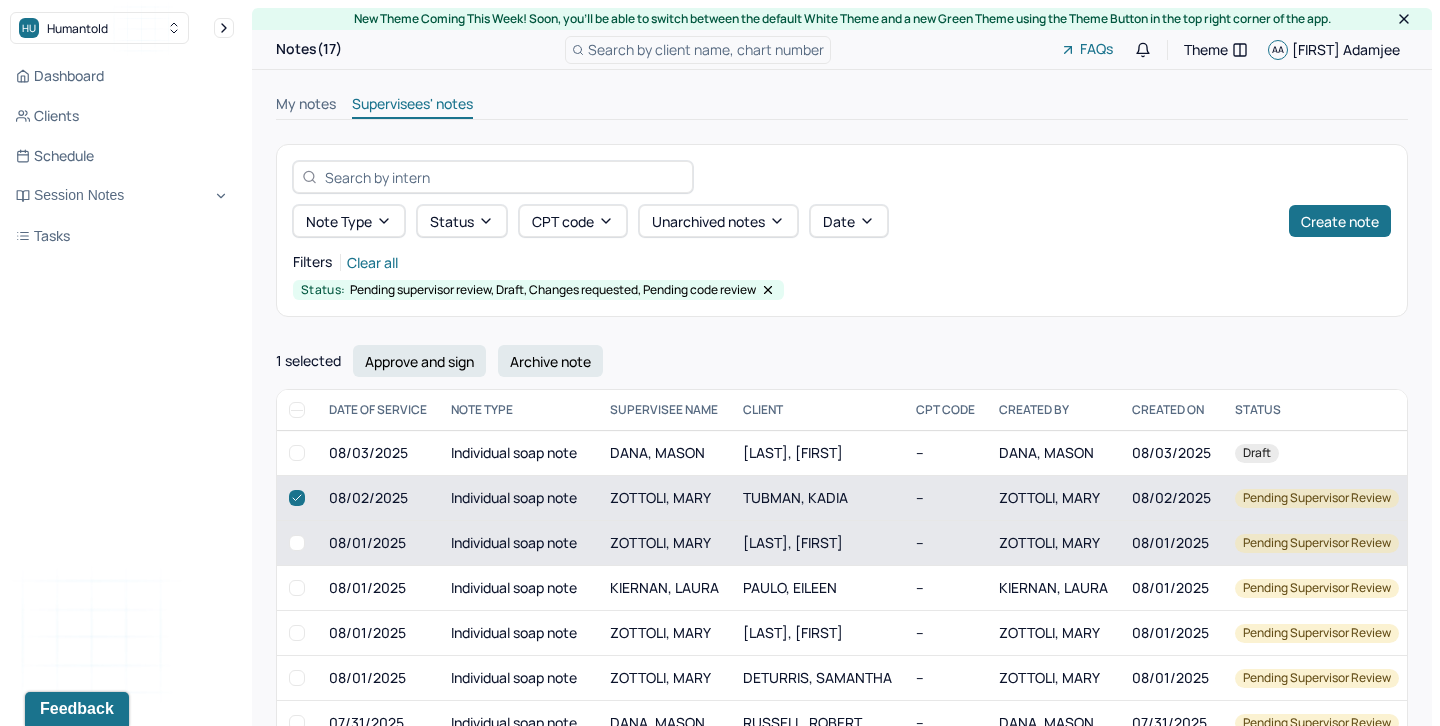 click at bounding box center (297, 543) 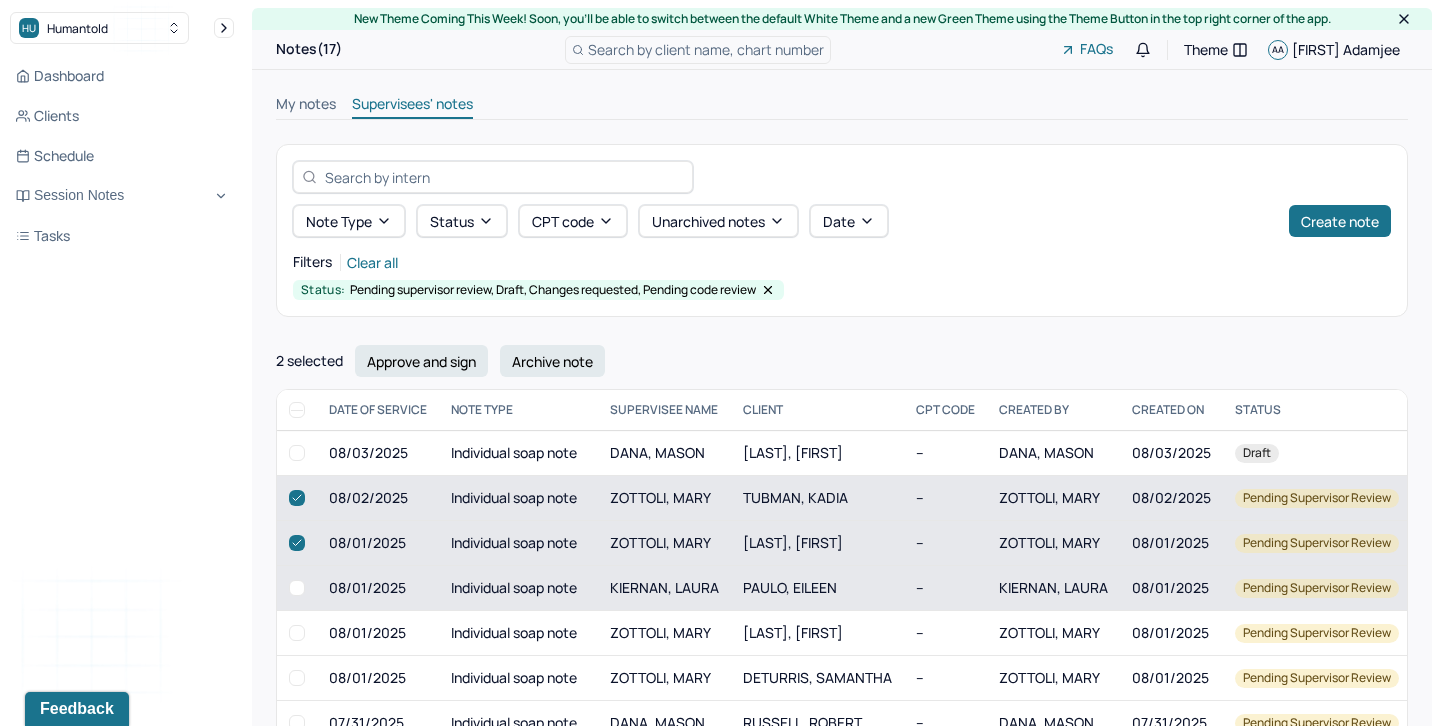 click at bounding box center (297, 588) 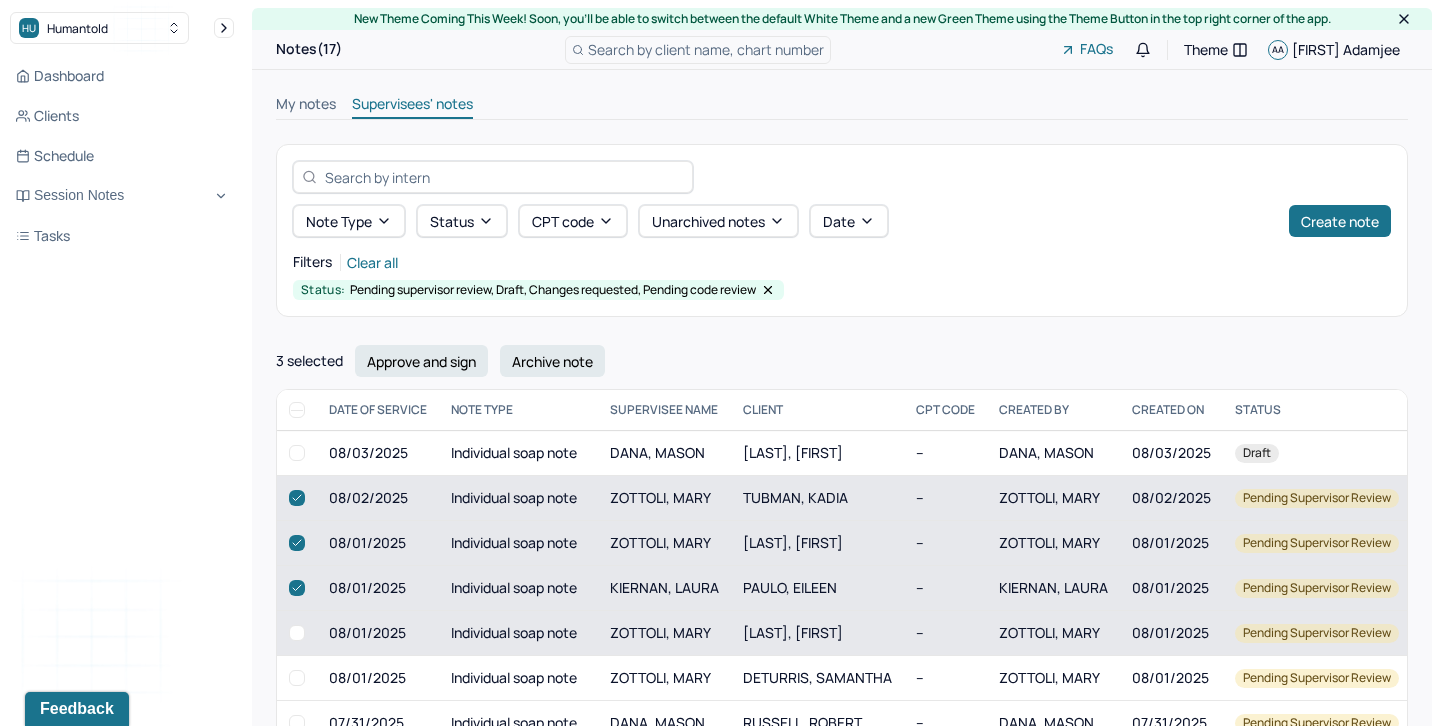 click at bounding box center [297, 633] 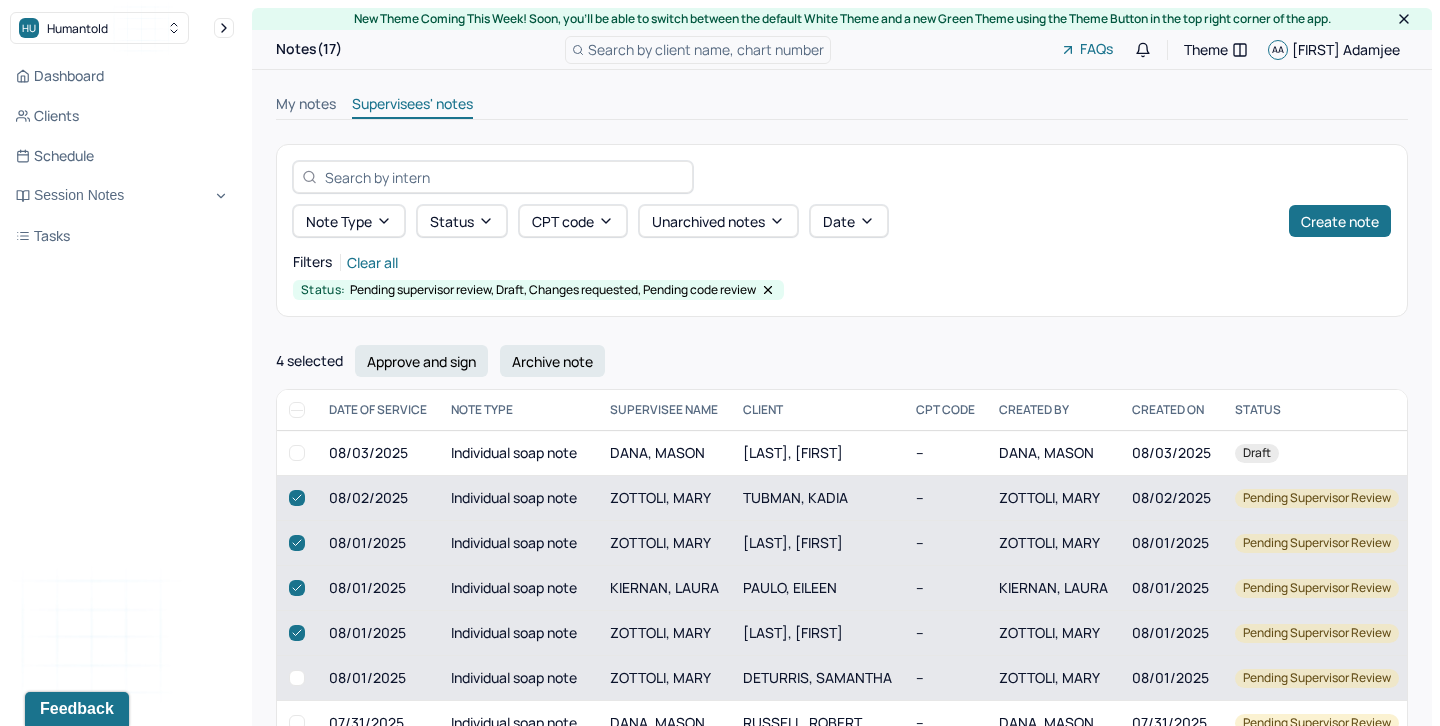 click at bounding box center [297, 678] 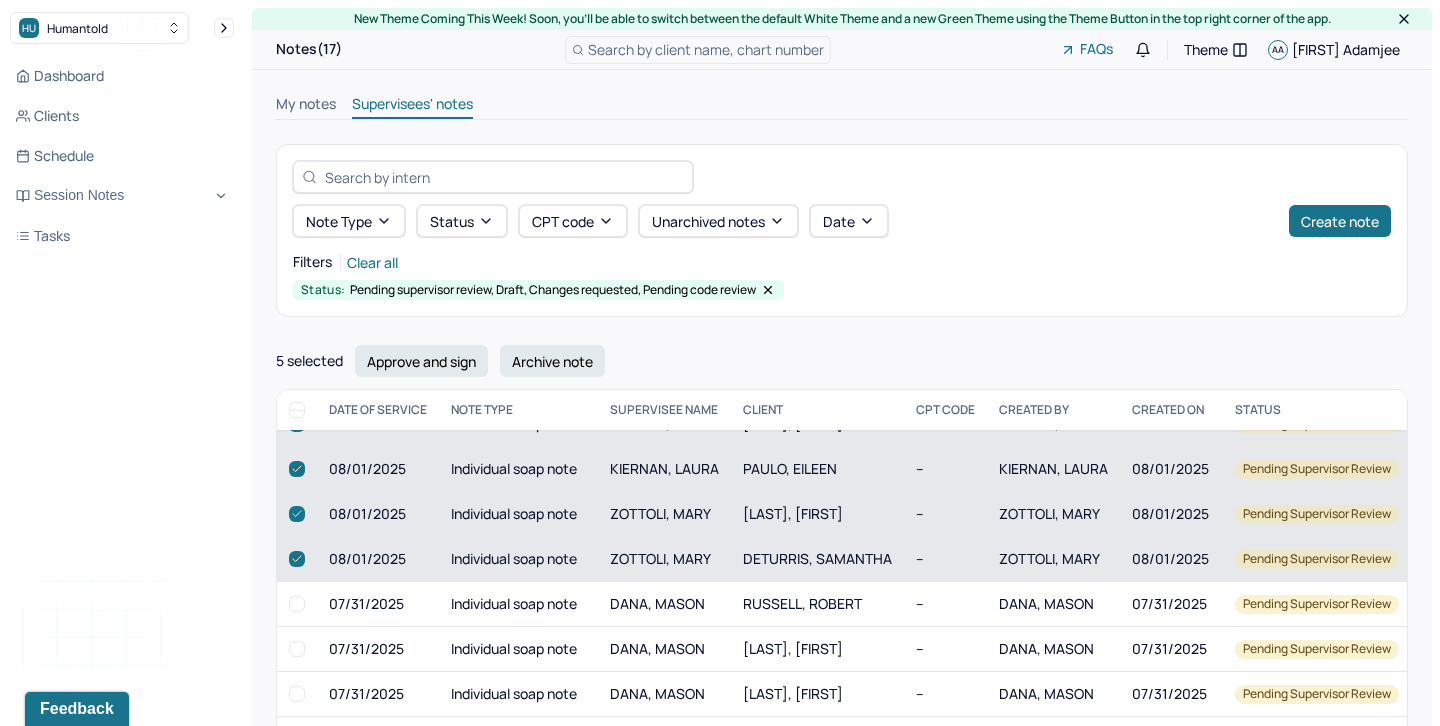 scroll, scrollTop: 225, scrollLeft: 0, axis: vertical 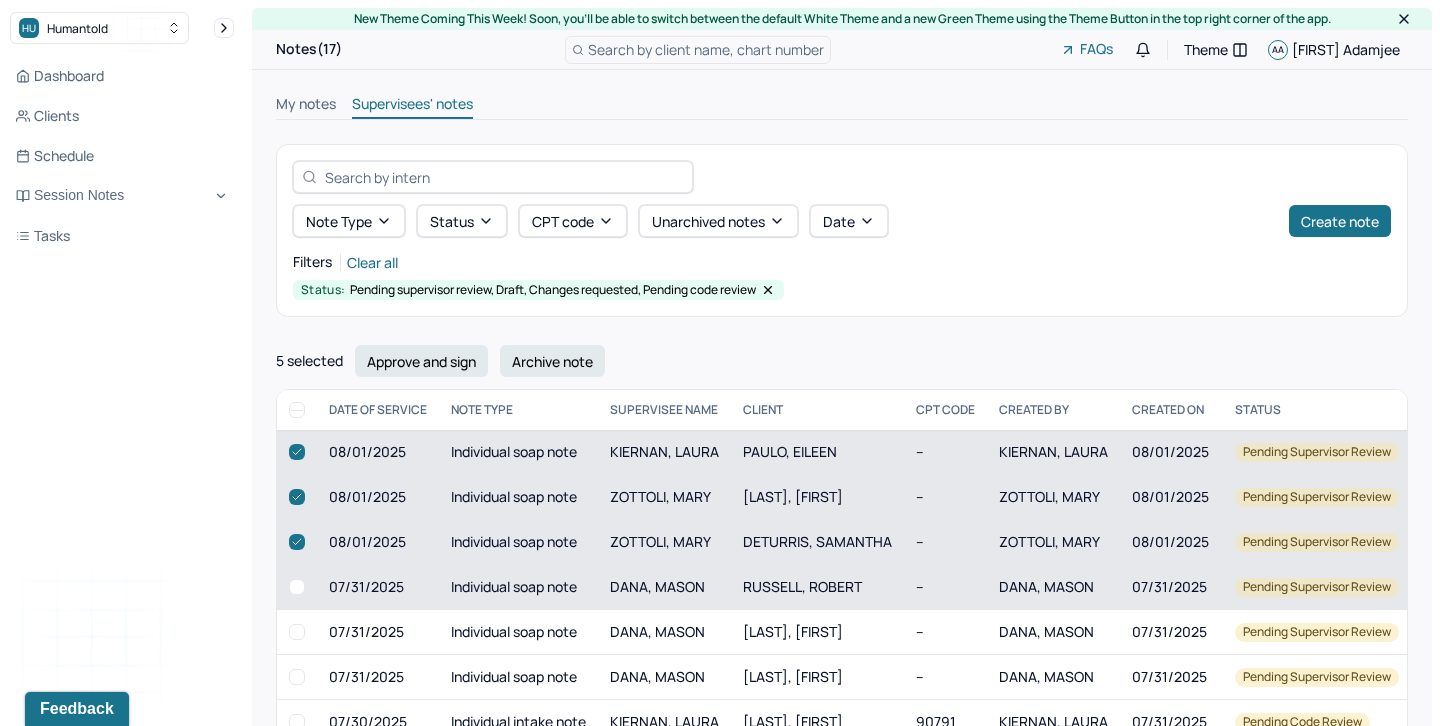 click at bounding box center (297, 587) 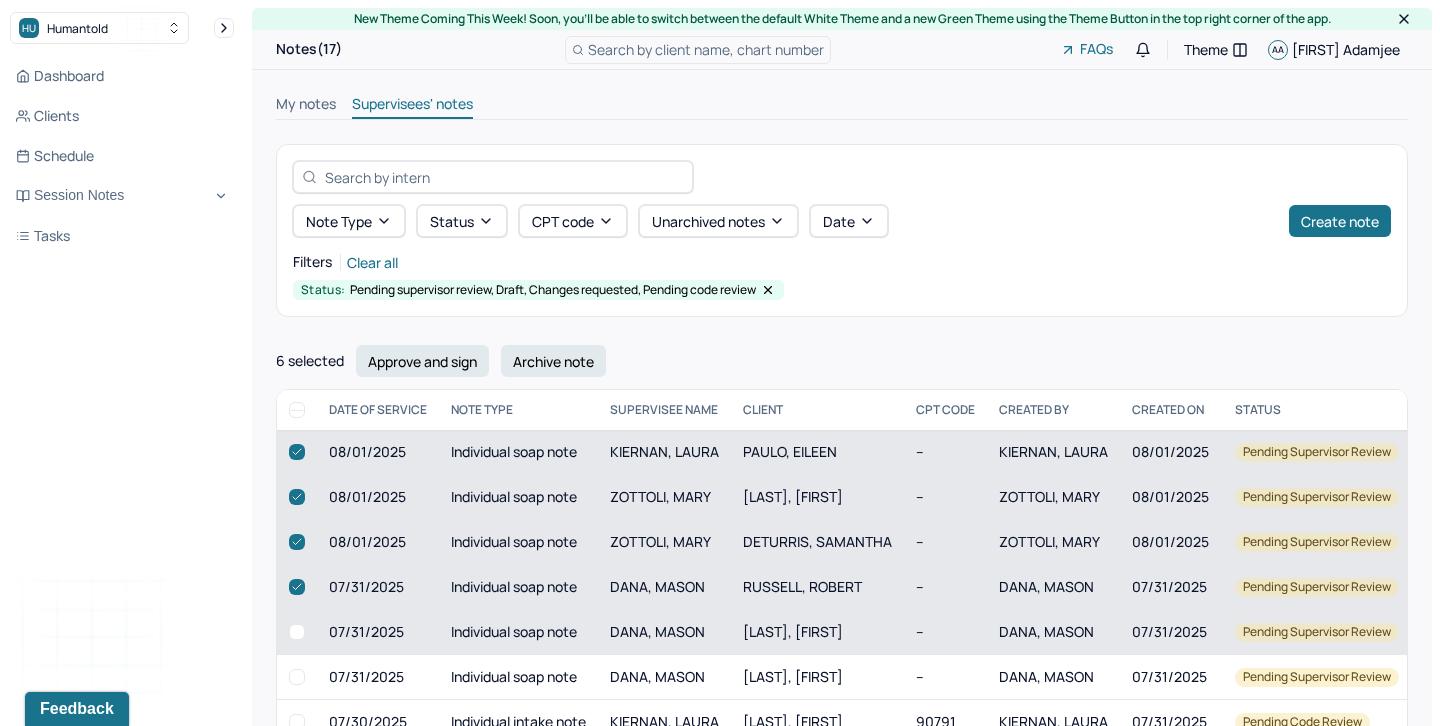 click at bounding box center [297, 632] 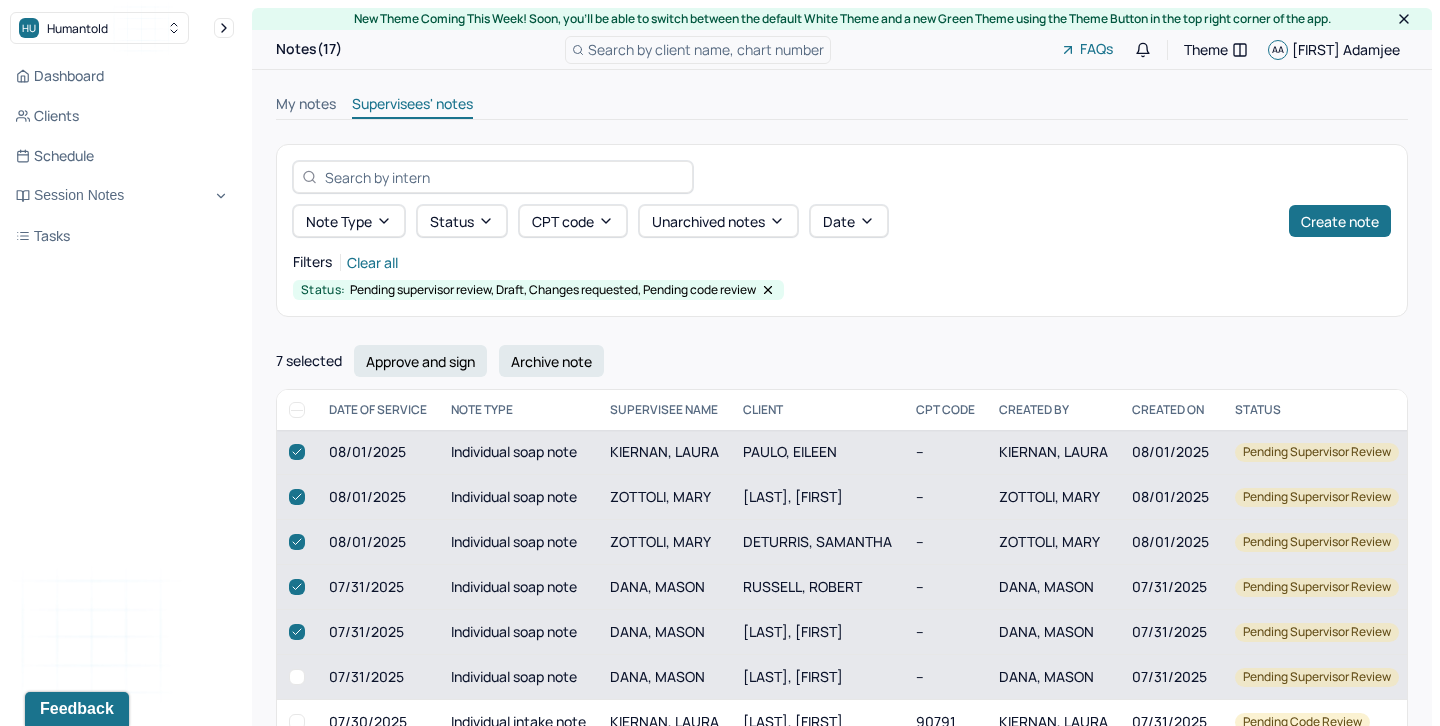 click at bounding box center [297, 677] 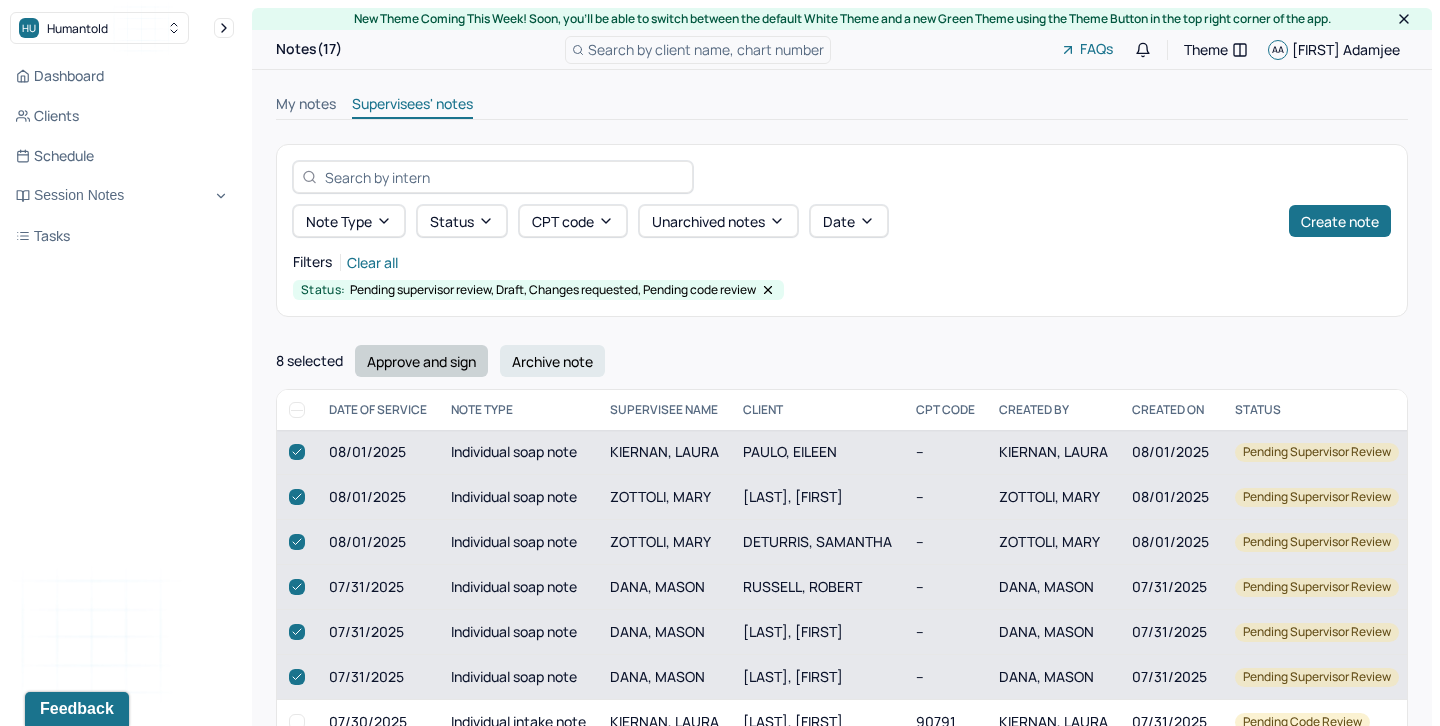 click on "Approve and sign" at bounding box center [421, 361] 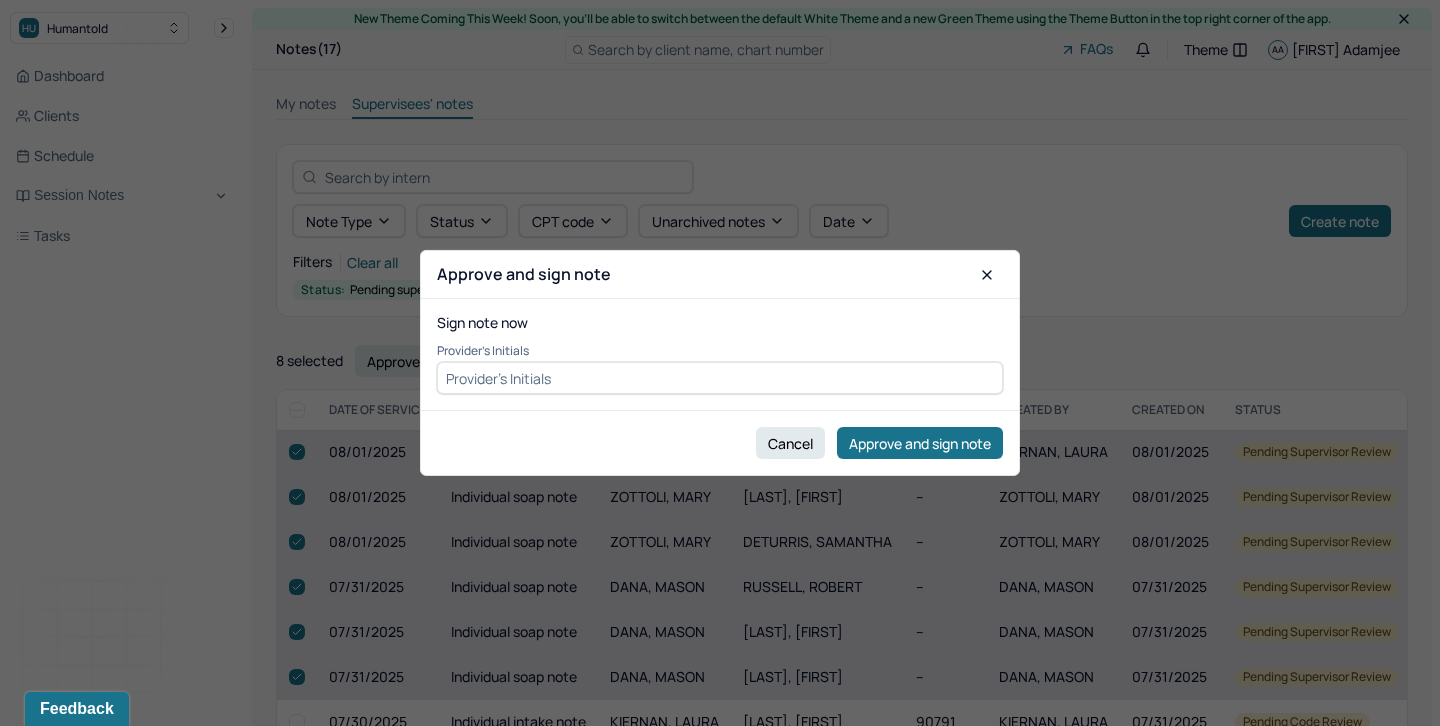 click at bounding box center [720, 378] 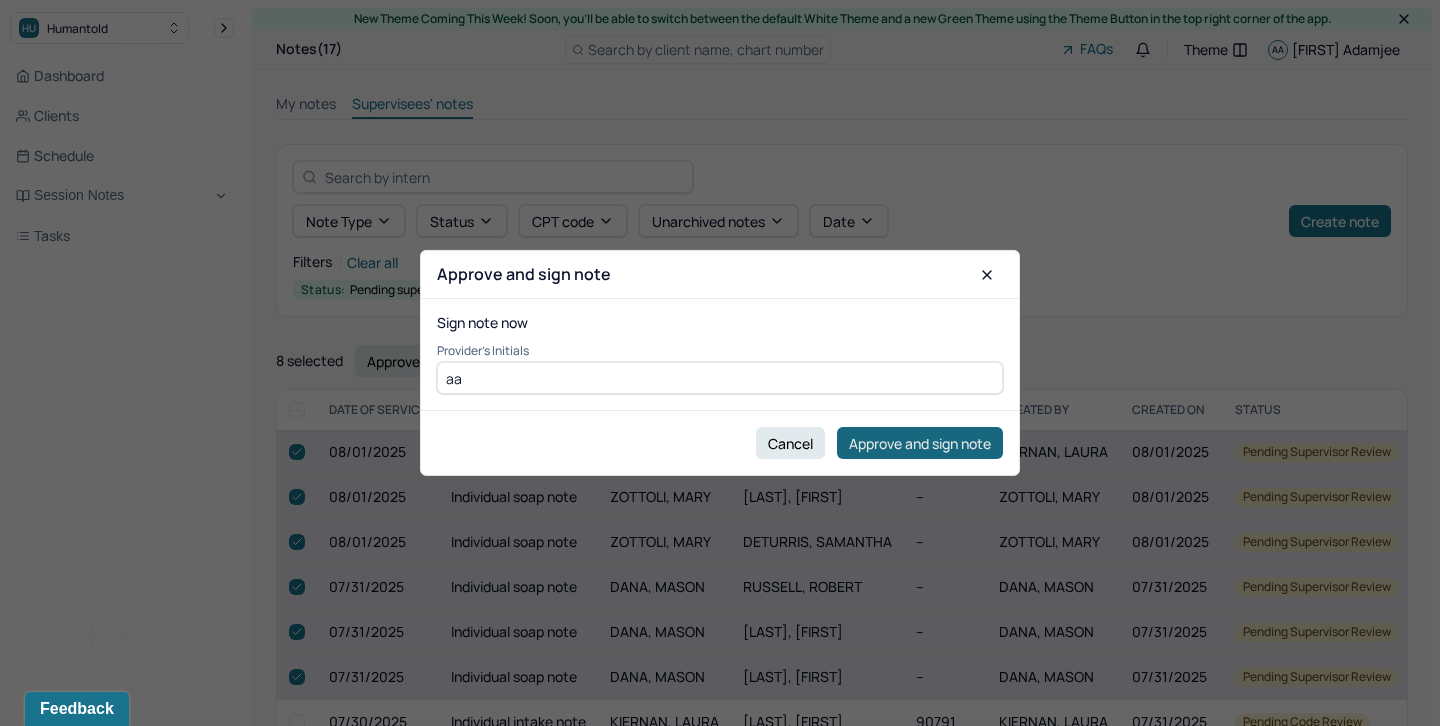 type on "aa" 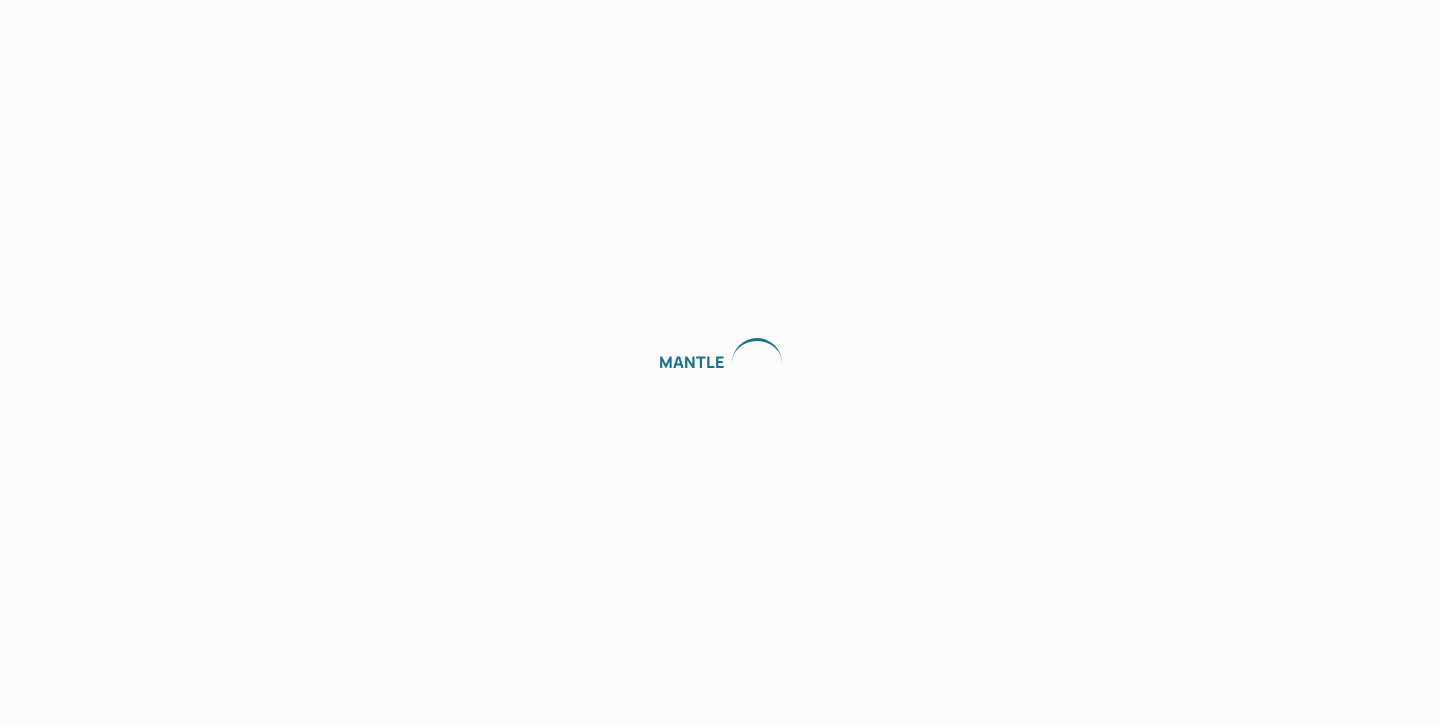 scroll, scrollTop: 0, scrollLeft: 0, axis: both 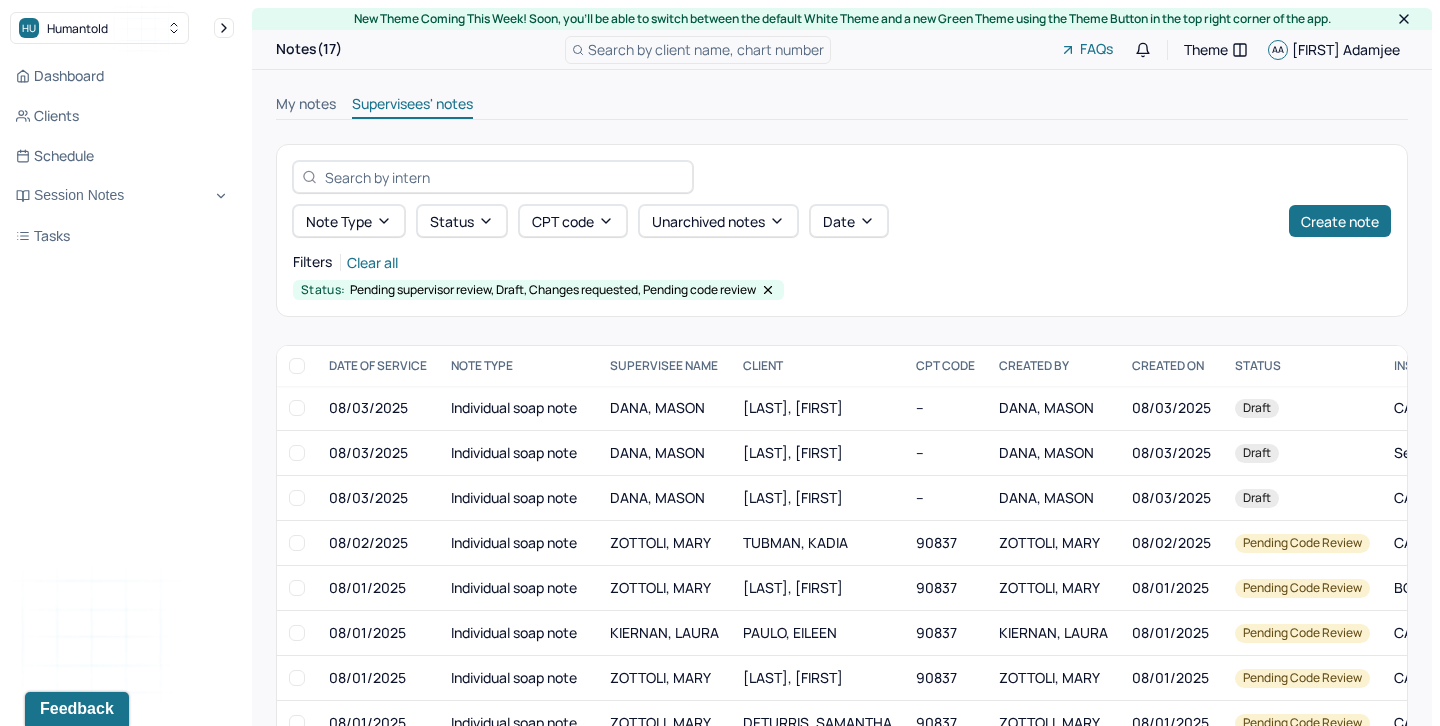 click on "My notes" at bounding box center (306, 106) 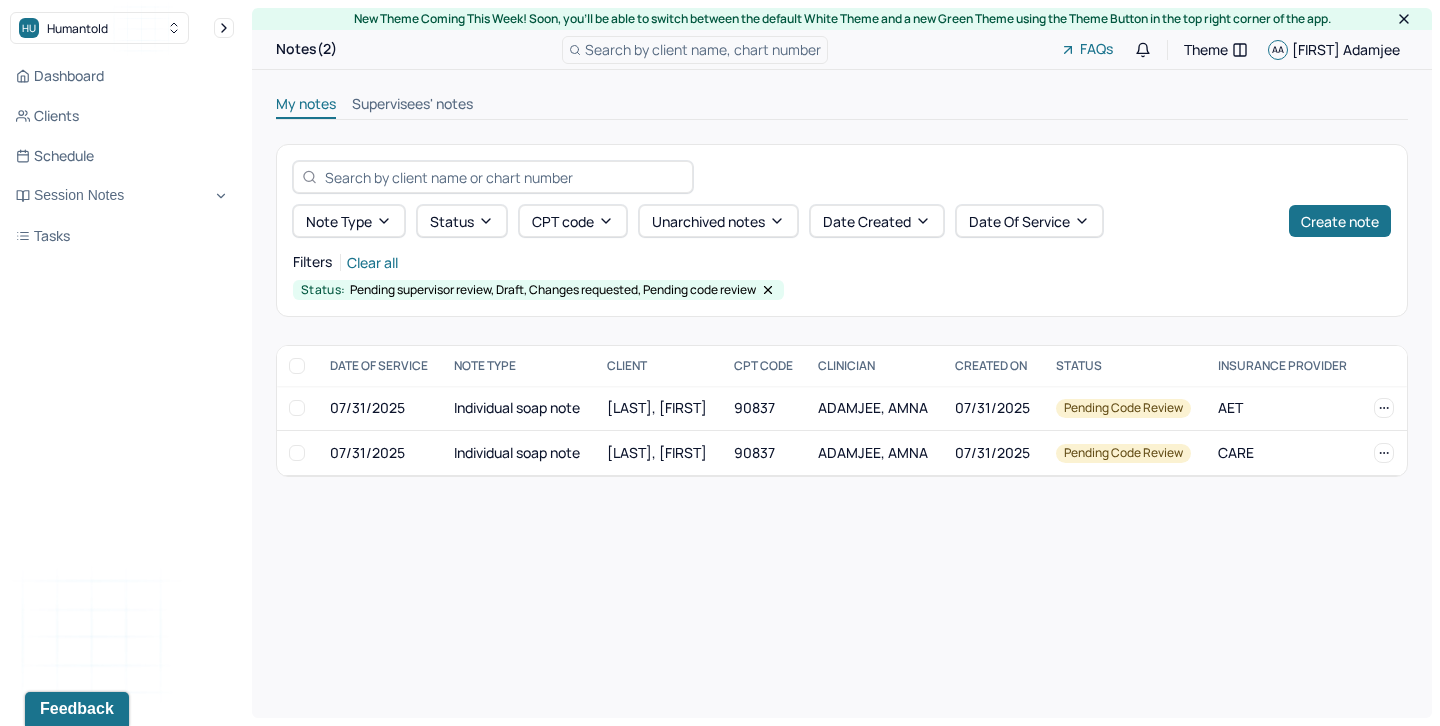 click on "Supervisees' notes" at bounding box center (412, 106) 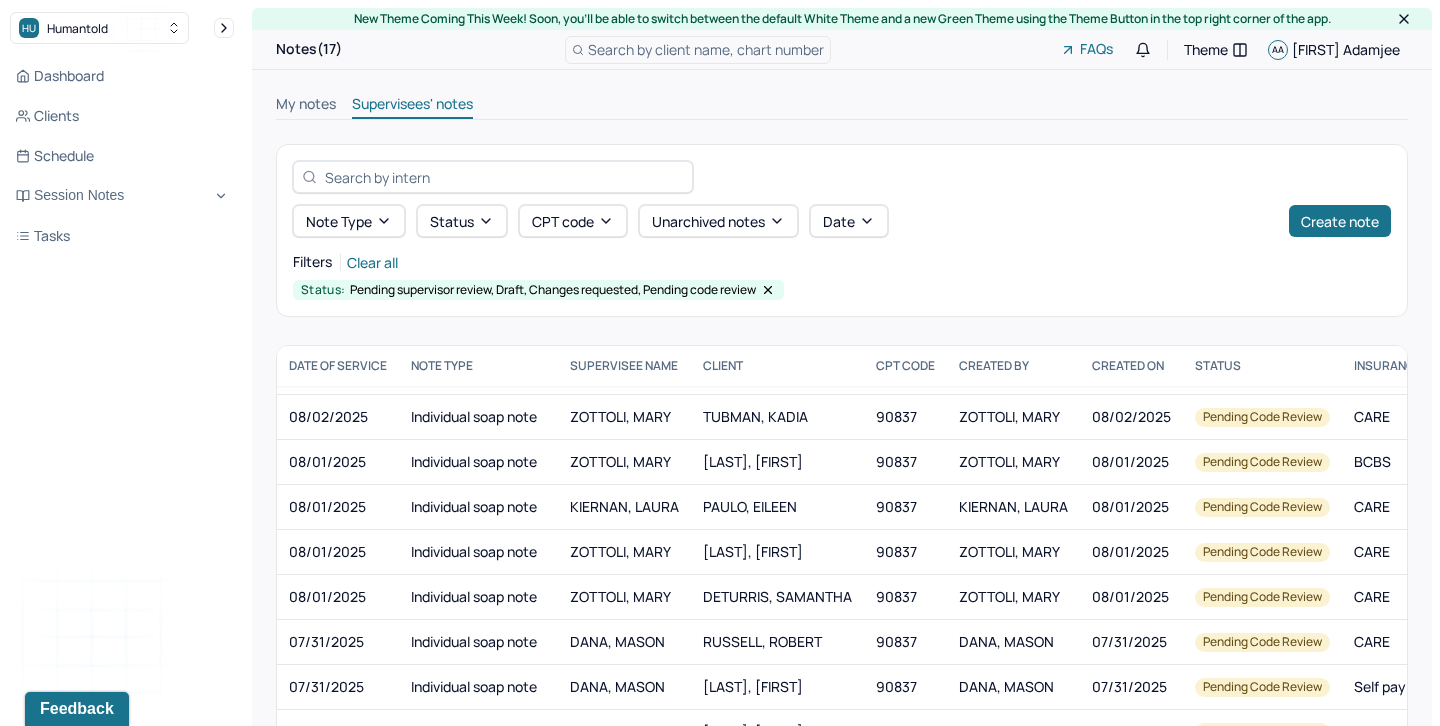 scroll, scrollTop: 0, scrollLeft: 40, axis: horizontal 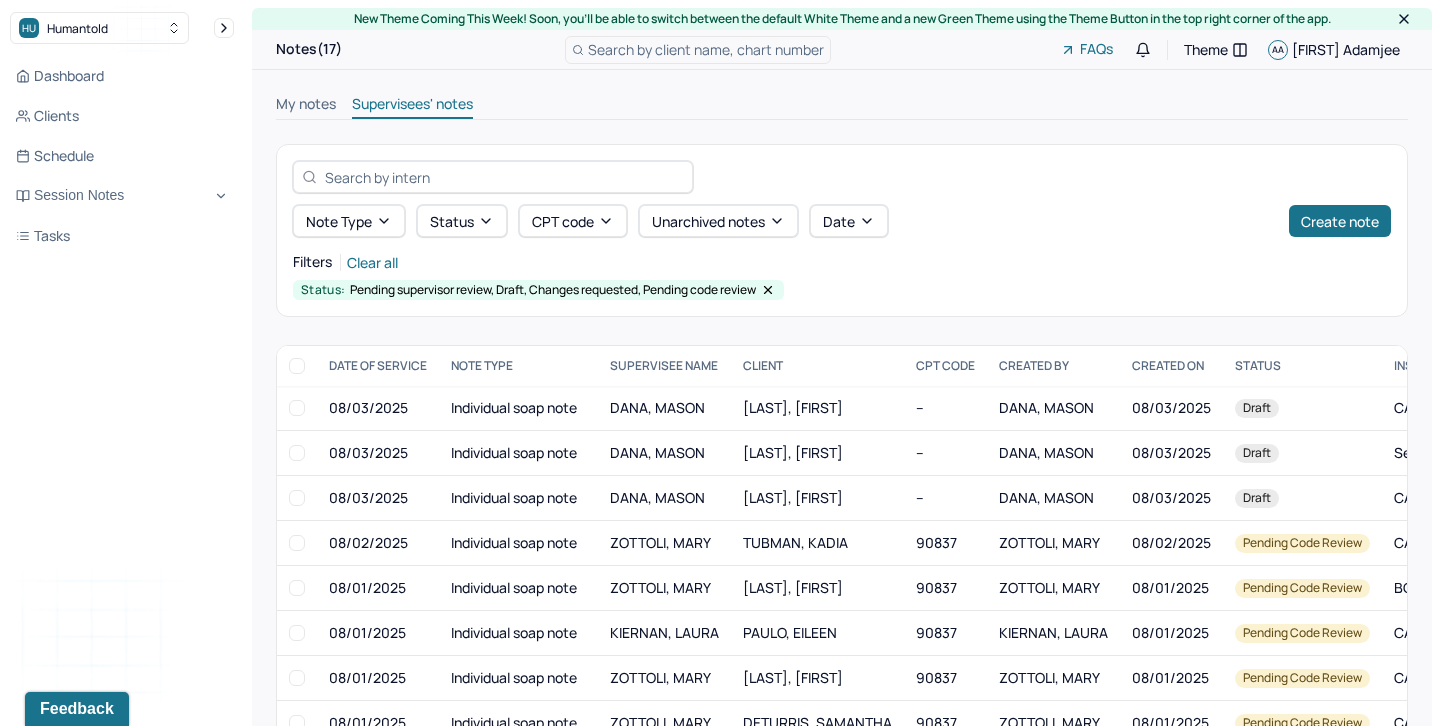 click on "My notes" at bounding box center [306, 106] 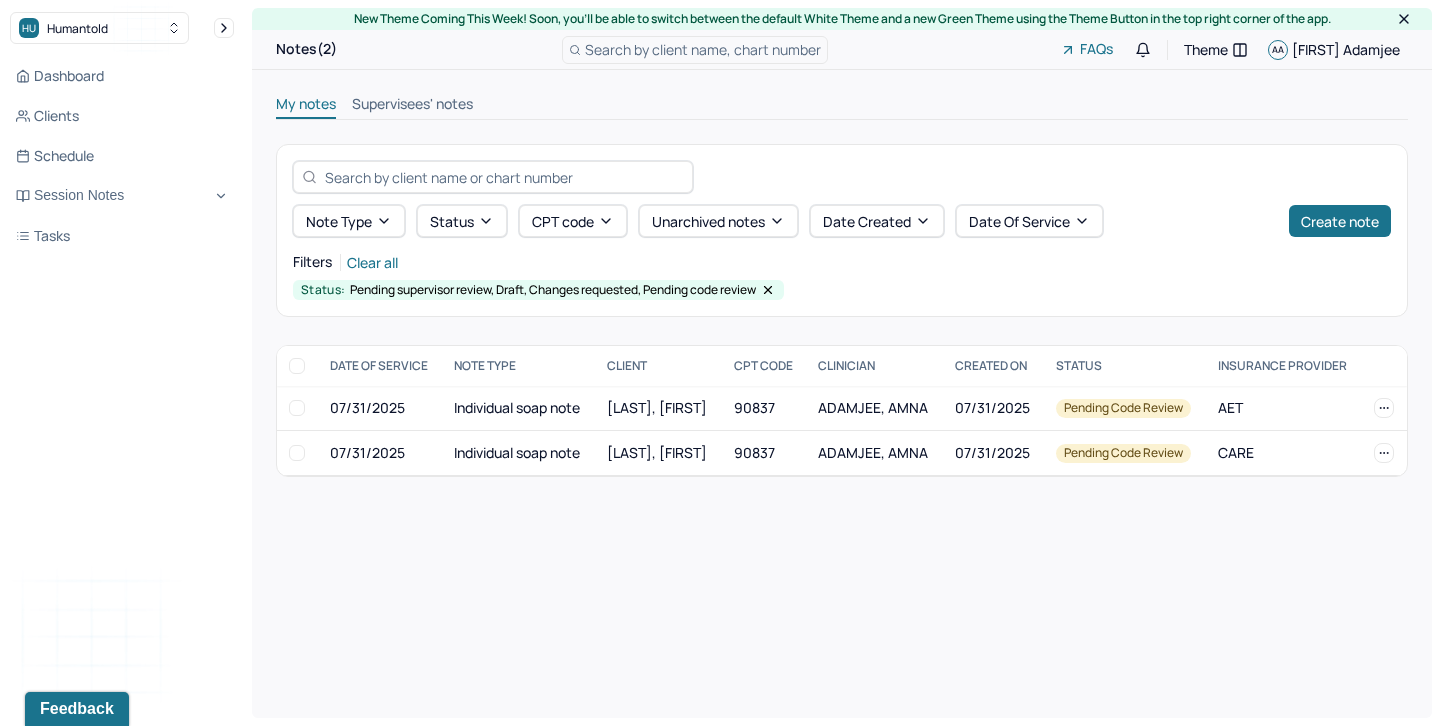 click on "Supervisees' notes" at bounding box center [412, 106] 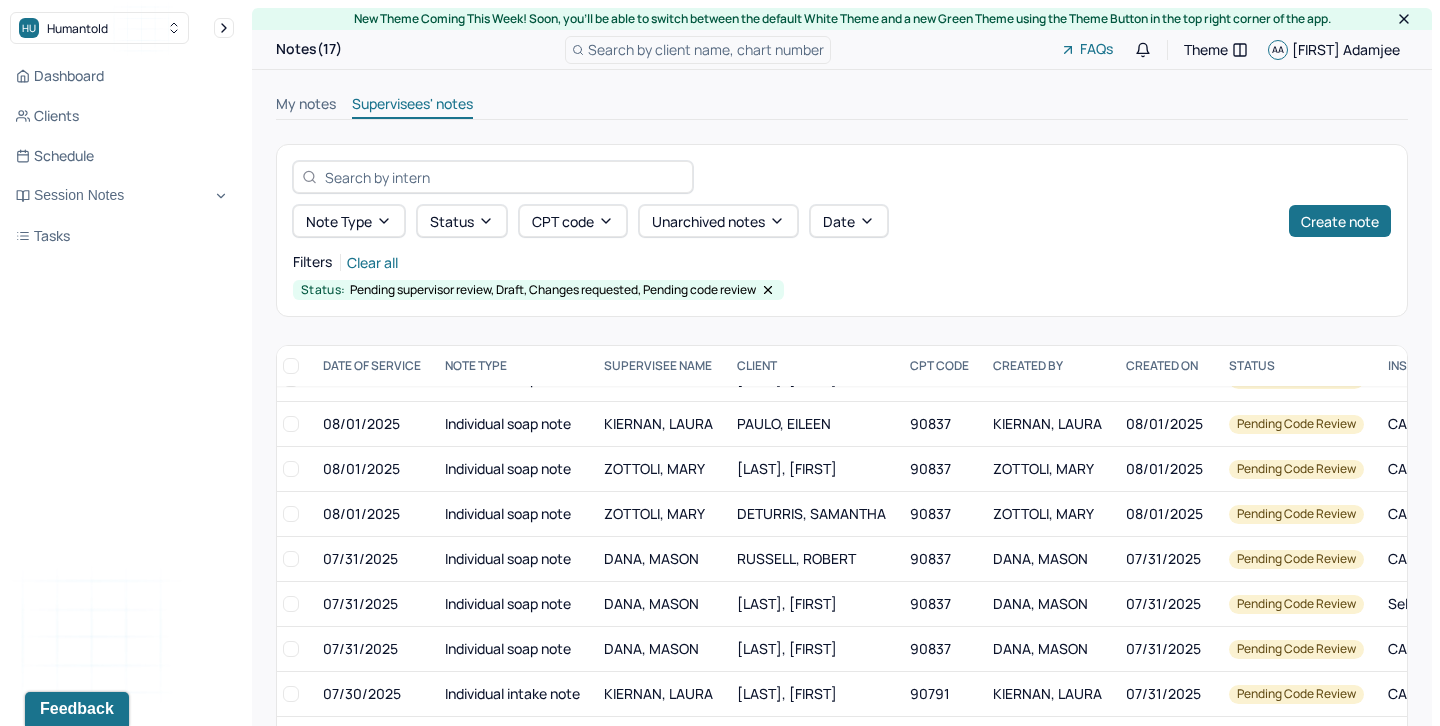 scroll, scrollTop: 225, scrollLeft: 6, axis: both 